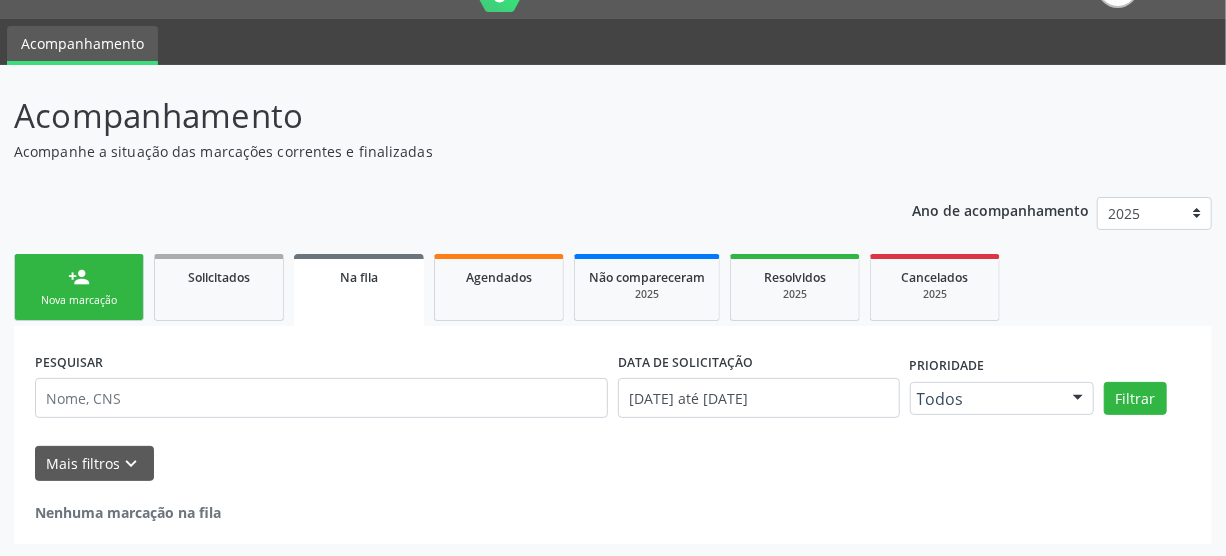 scroll, scrollTop: 45, scrollLeft: 0, axis: vertical 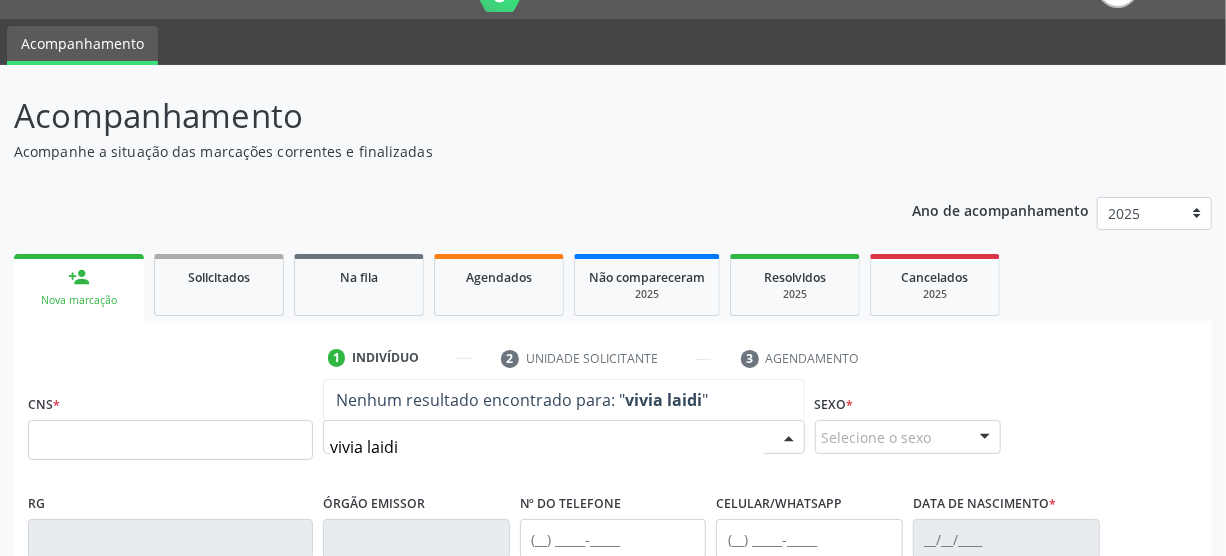 type on "vivia laidia" 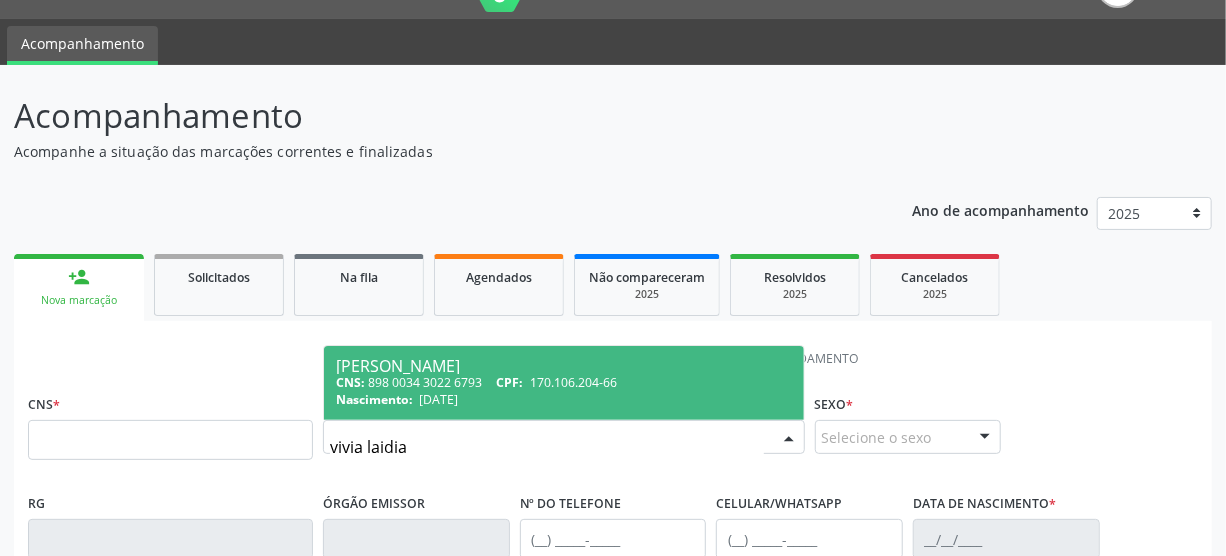 click on "Nascimento:
[DATE]" at bounding box center [564, 399] 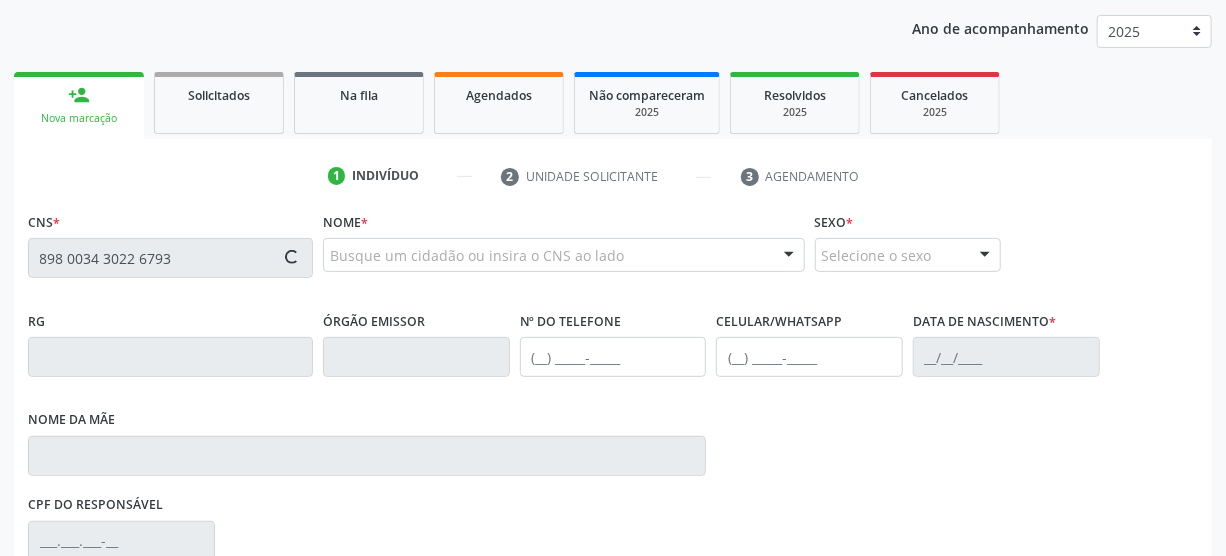 type on "898 0034 3022 6793" 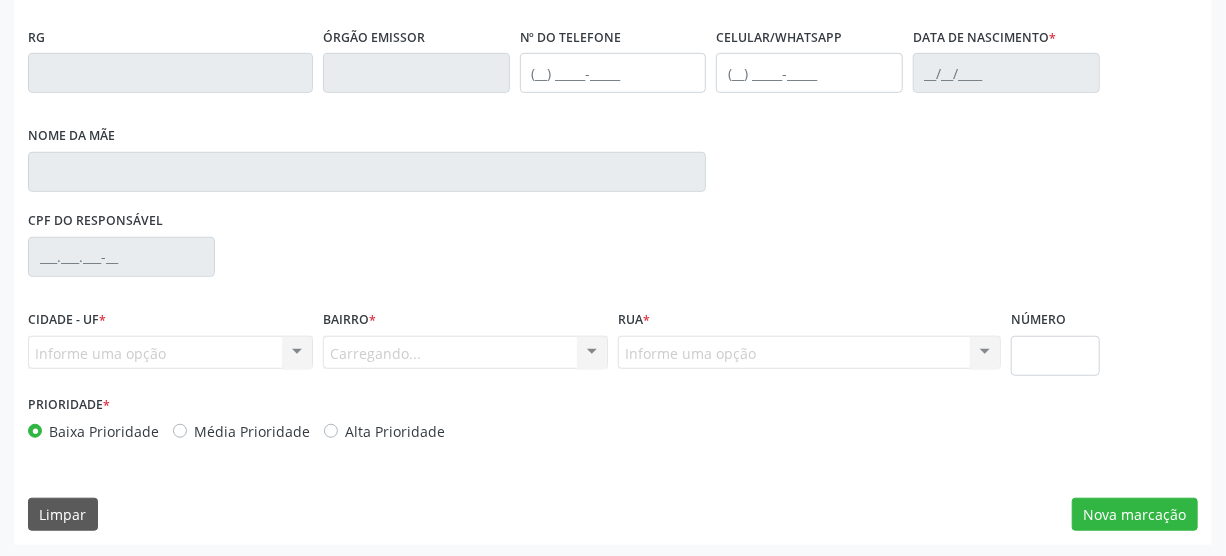 scroll, scrollTop: 512, scrollLeft: 0, axis: vertical 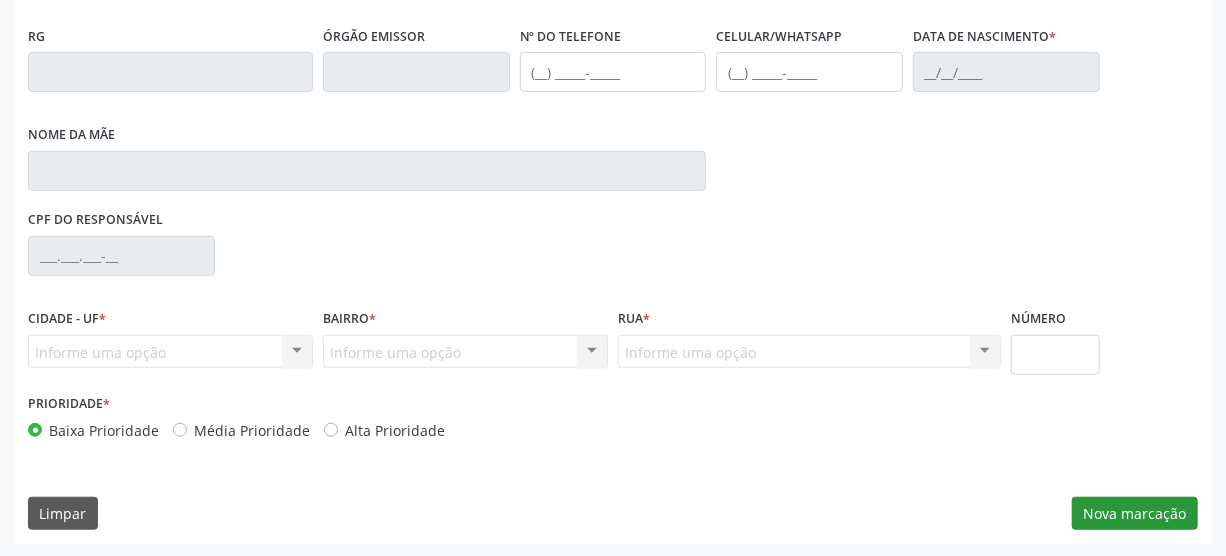 type on "[PHONE_NUMBER]" 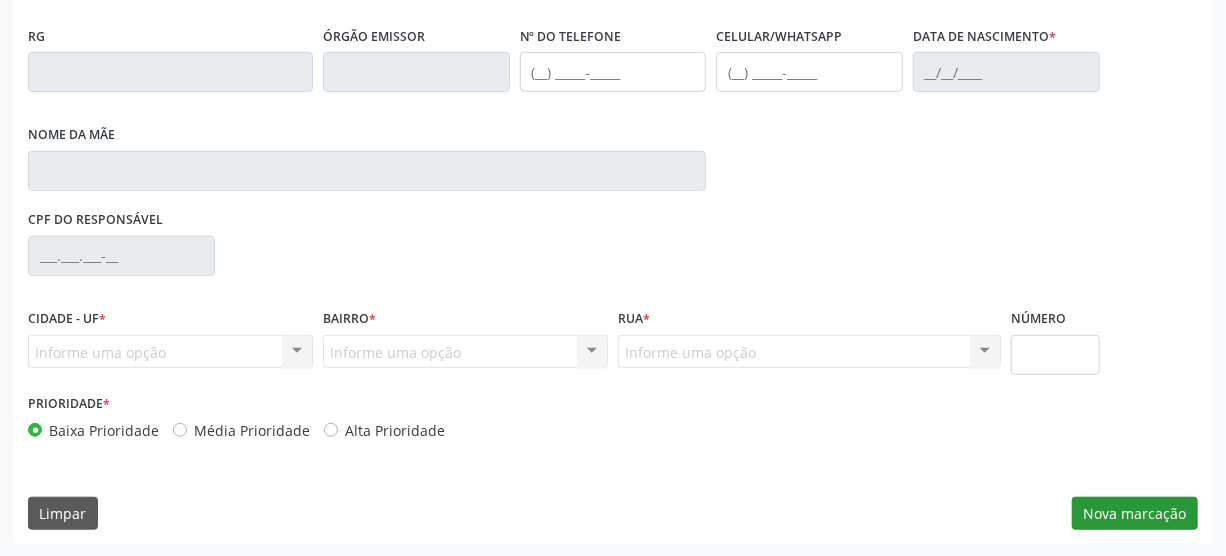 type on "[PHONE_NUMBER]" 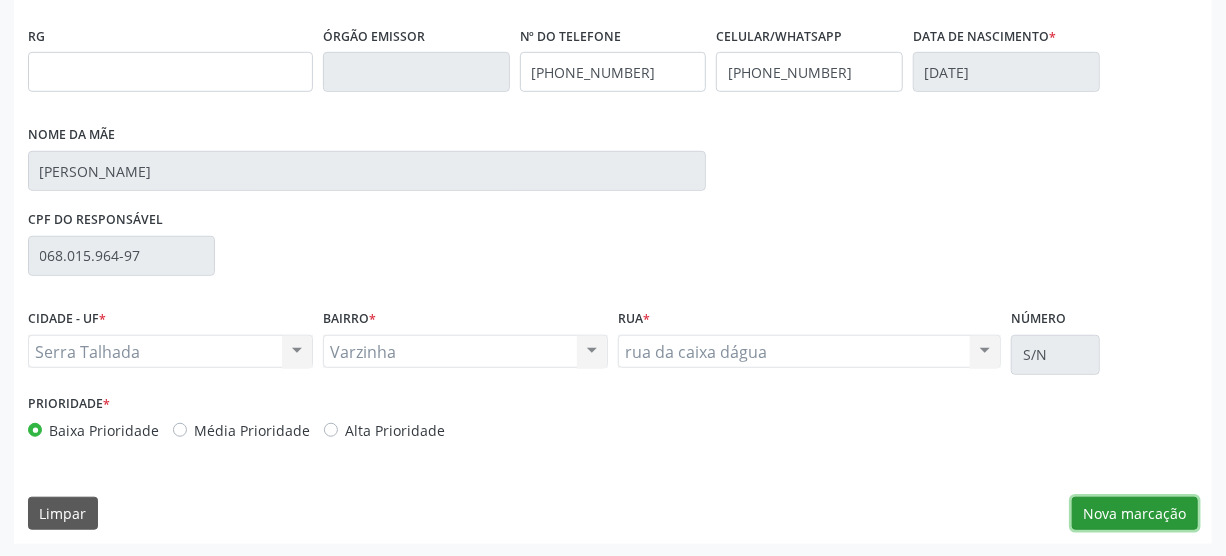 click on "Nova marcação" at bounding box center (1135, 514) 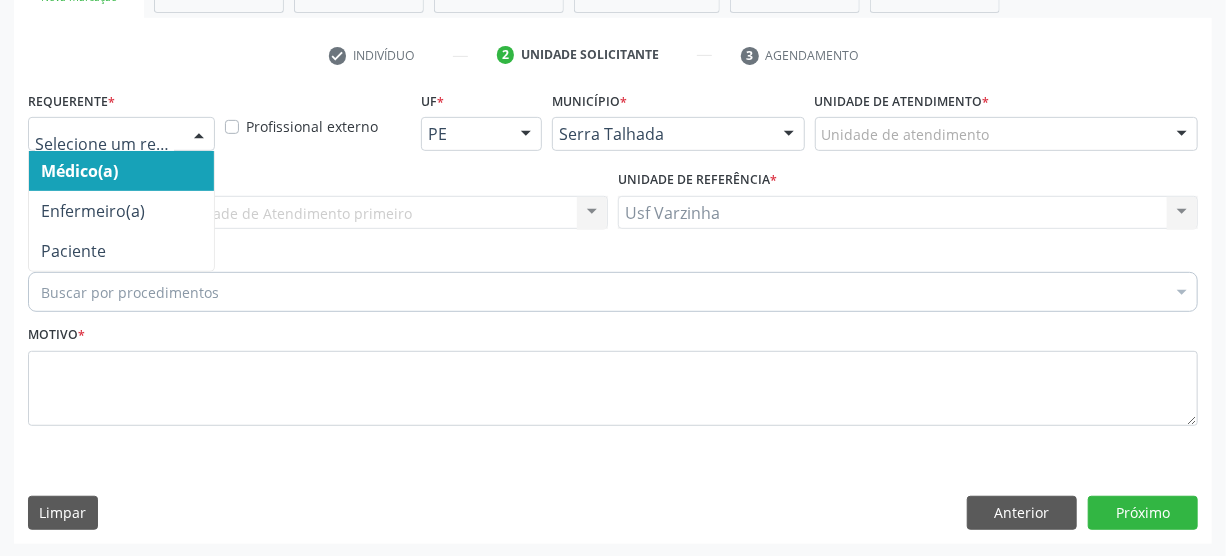 drag, startPoint x: 196, startPoint y: 130, endPoint x: 145, endPoint y: 164, distance: 61.294373 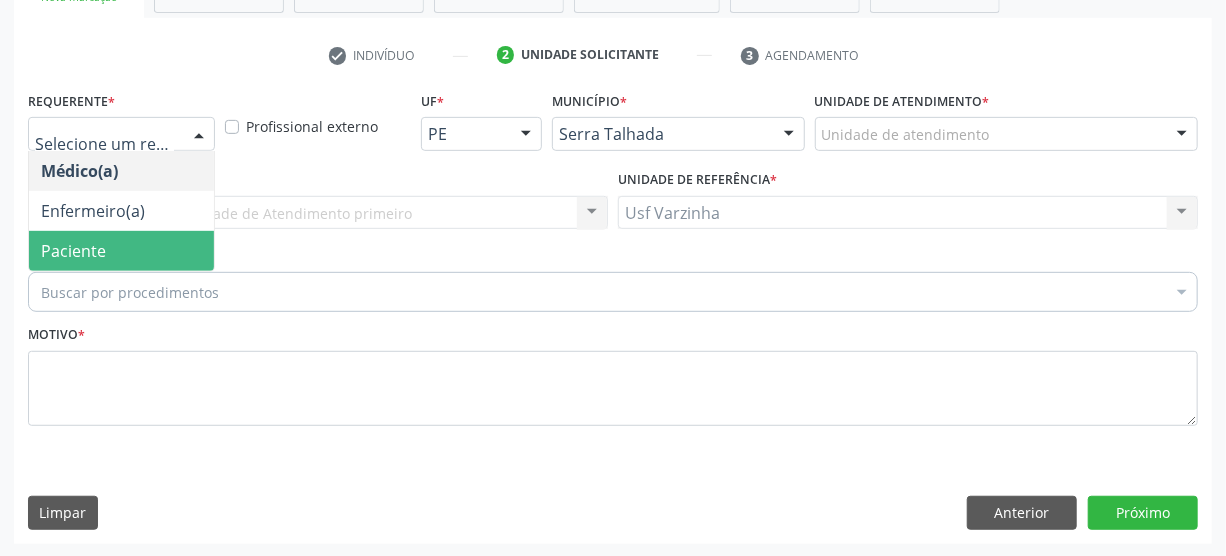 drag, startPoint x: 108, startPoint y: 260, endPoint x: 91, endPoint y: 263, distance: 17.262676 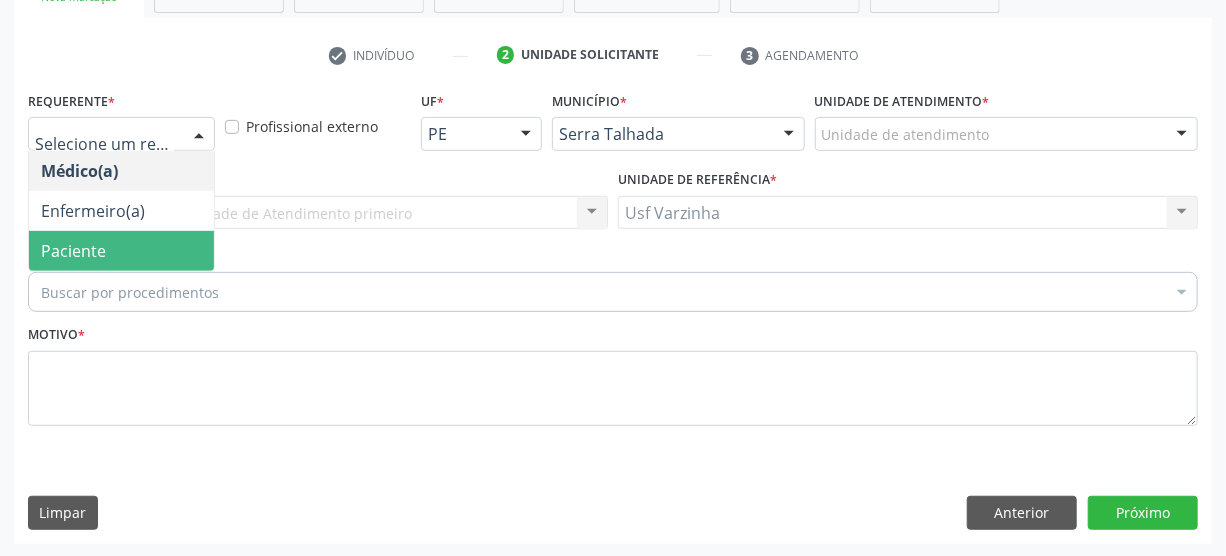 click on "Paciente" at bounding box center (121, 251) 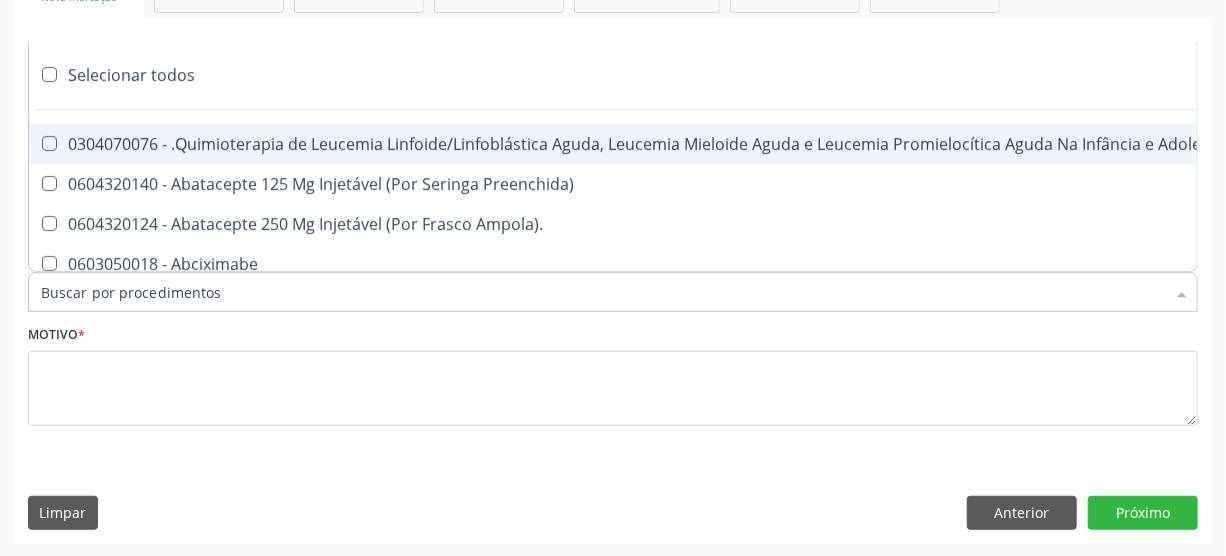 type on "0" 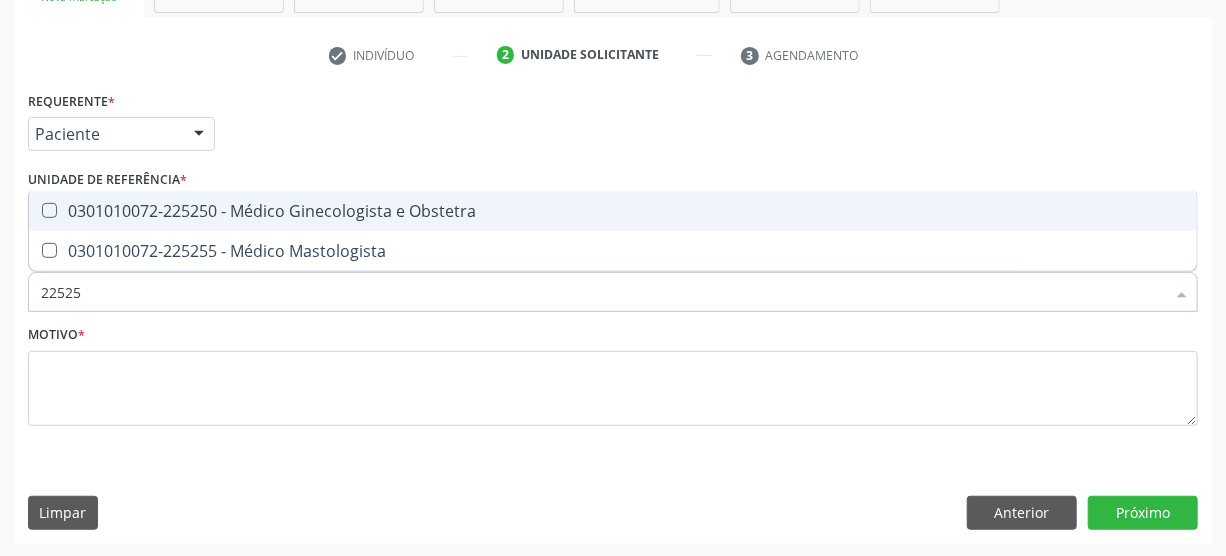 type on "225250" 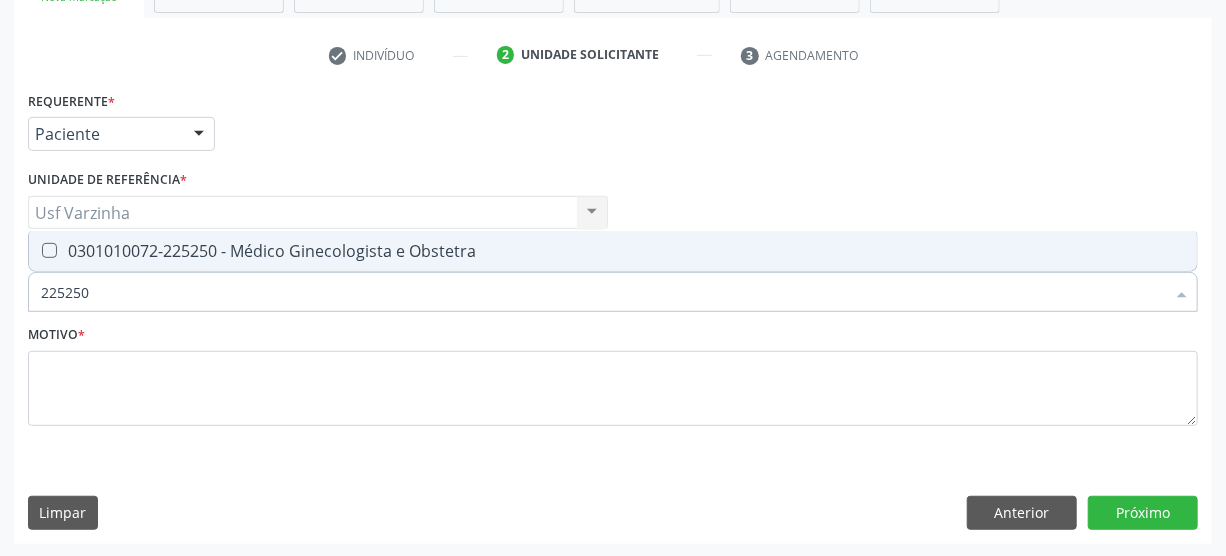 click on "0301010072-225250 - Médico Ginecologista e Obstetra" at bounding box center (613, 251) 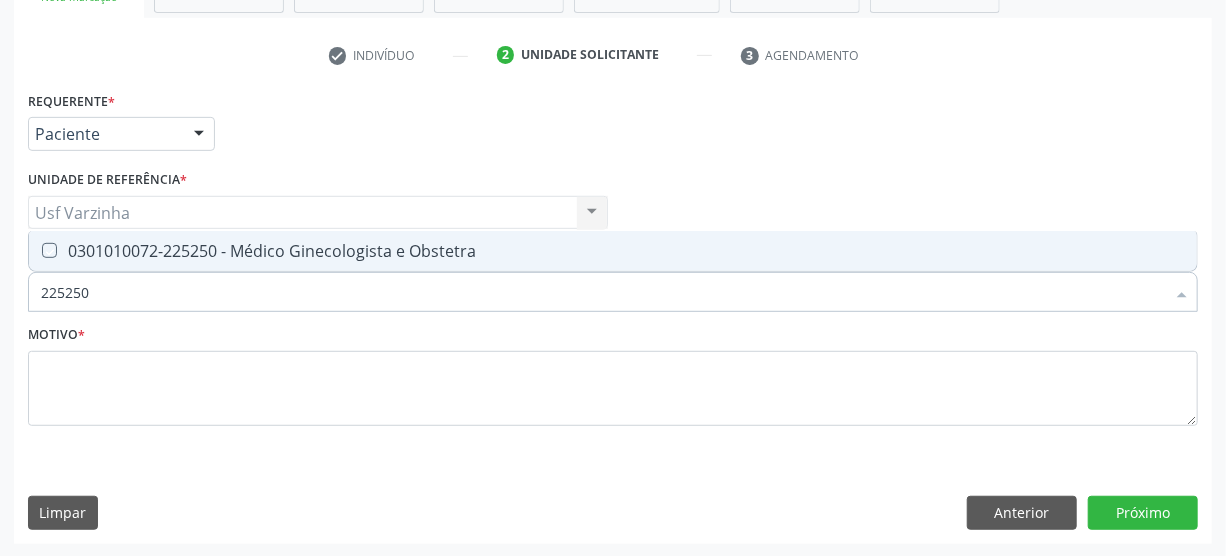 checkbox on "true" 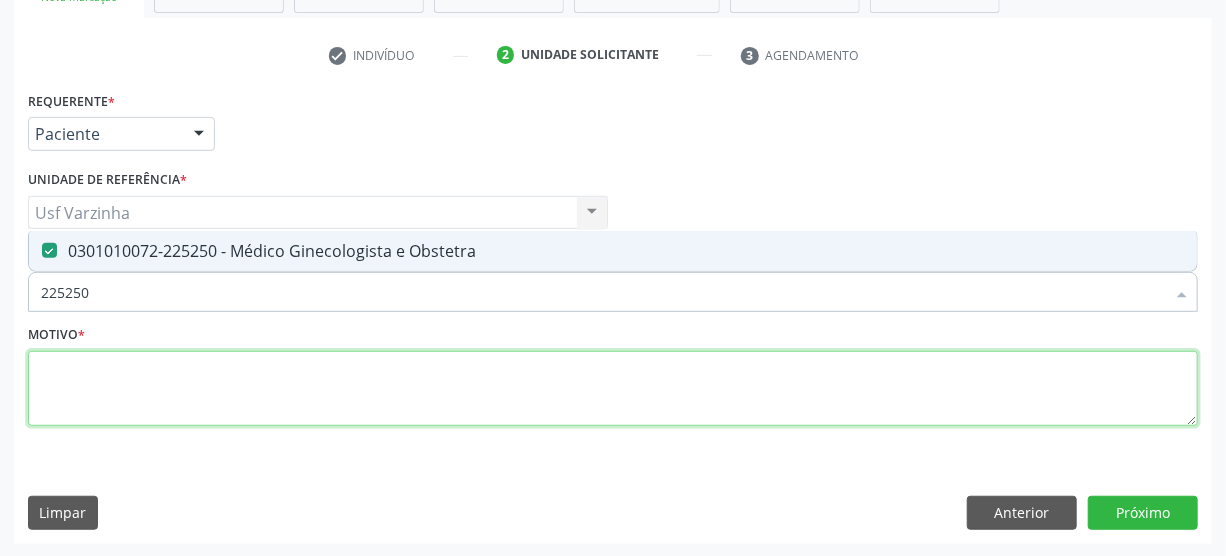 click at bounding box center [613, 389] 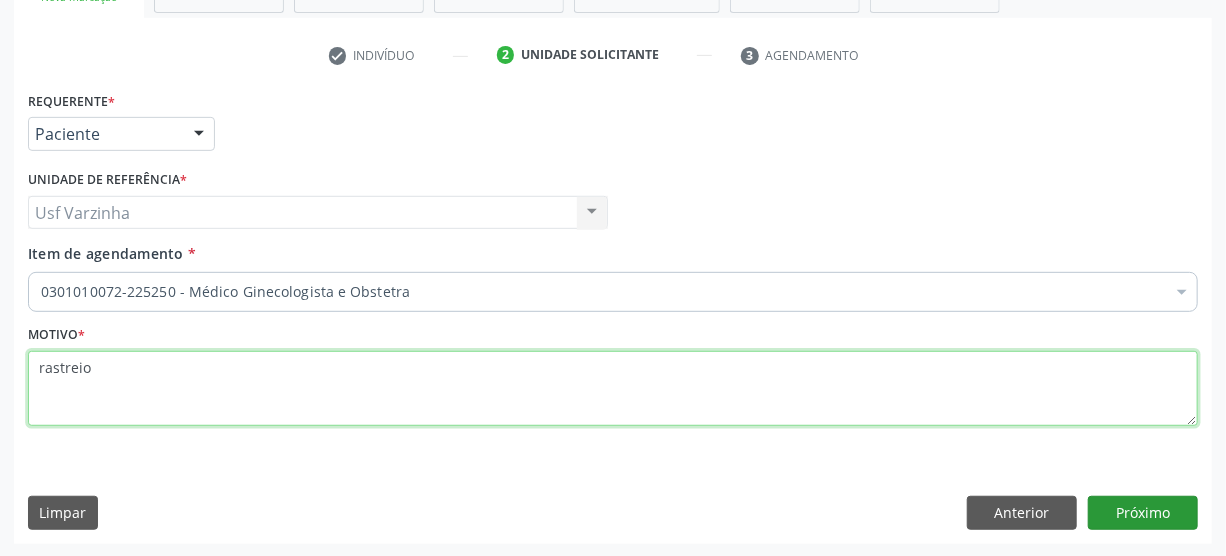 type on "rastreio" 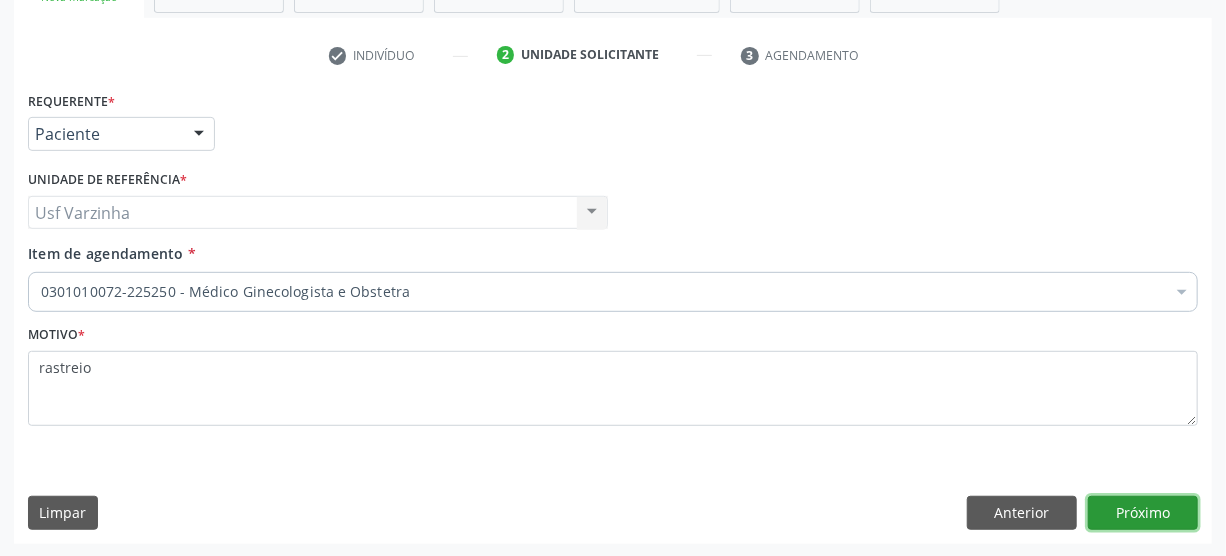 click on "Próximo" at bounding box center (1143, 513) 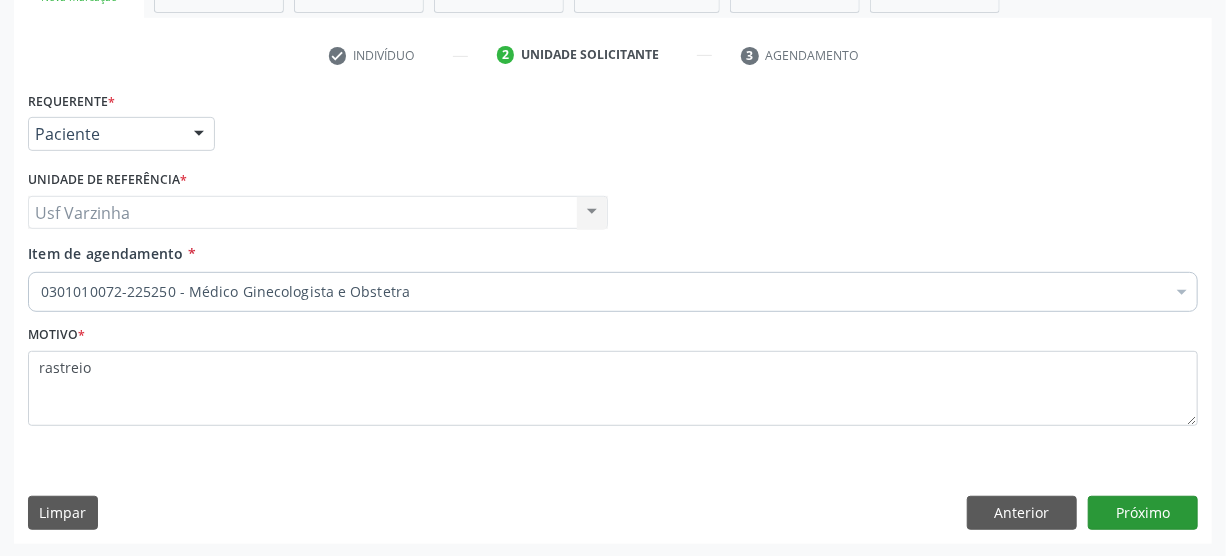 scroll, scrollTop: 312, scrollLeft: 0, axis: vertical 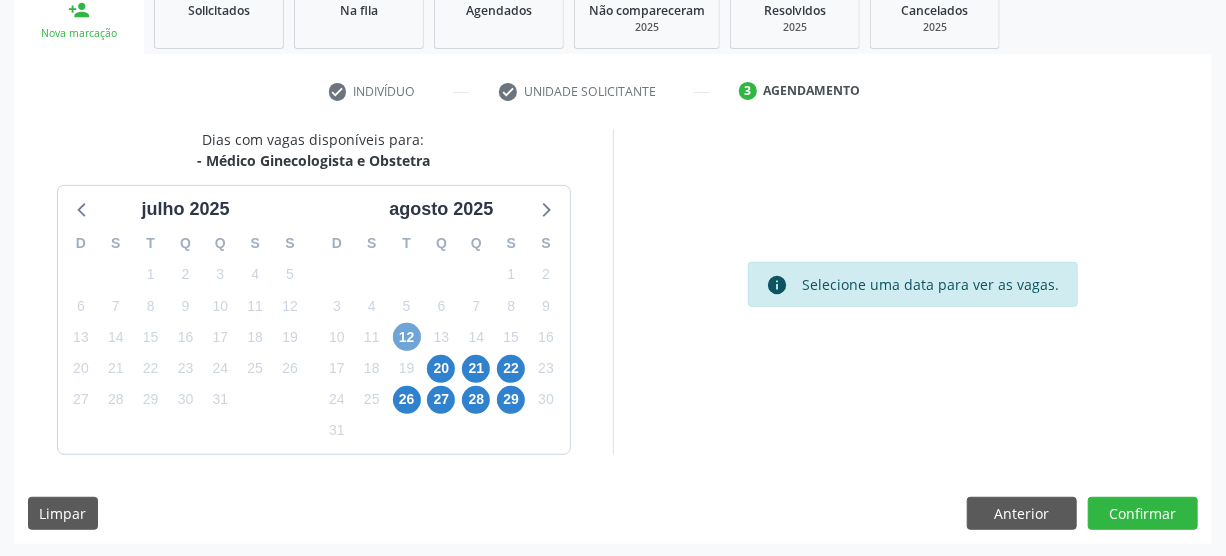 click on "12" at bounding box center [407, 337] 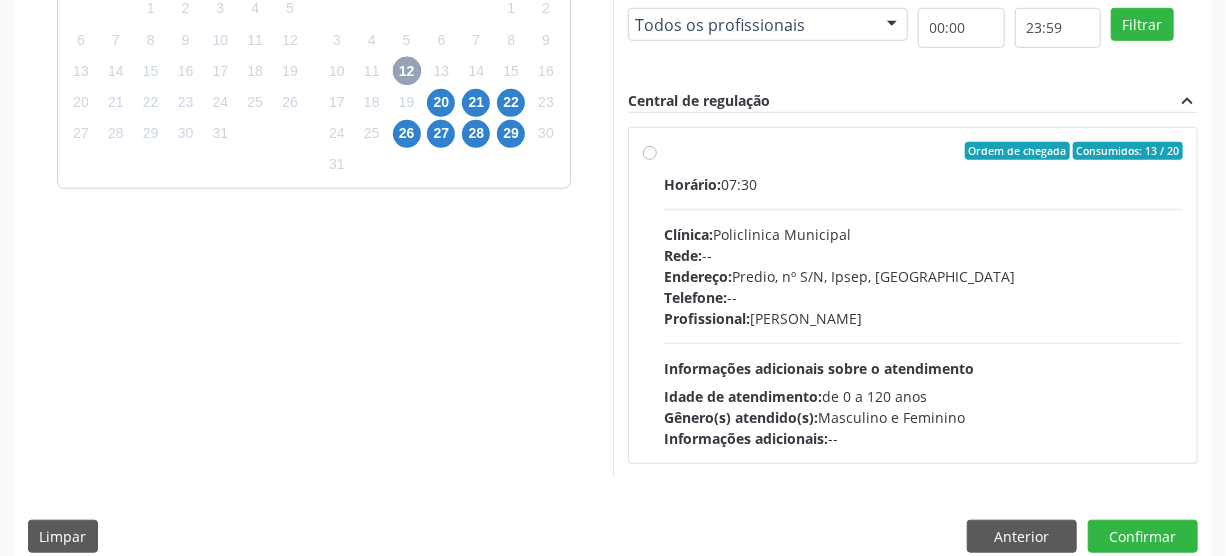 scroll, scrollTop: 585, scrollLeft: 0, axis: vertical 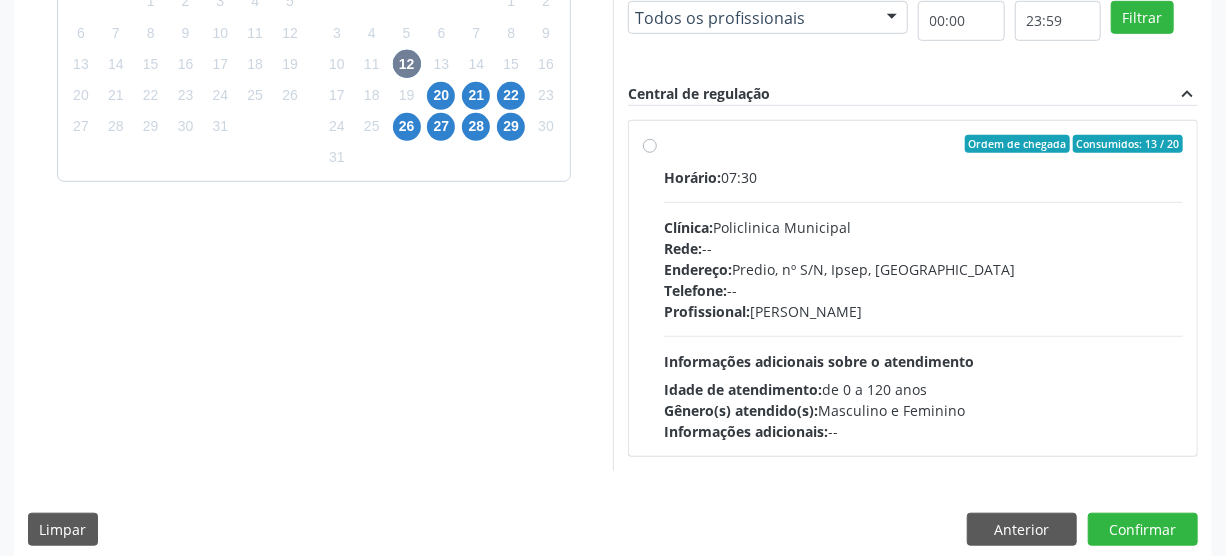 click on "Ordem de chegada
Consumidos: 13 / 20
Horário:   07:30
Clínica:  Policlinica Municipal
Rede:
--
Endereço:   Predio, nº S/N, Ipsep, [GEOGRAPHIC_DATA] - PE
Telefone:   --
Profissional:
[PERSON_NAME]
Informações adicionais sobre o atendimento
Idade de atendimento:
de 0 a 120 anos
Gênero(s) atendido(s):
Masculino e Feminino
Informações adicionais:
--" at bounding box center [923, 288] 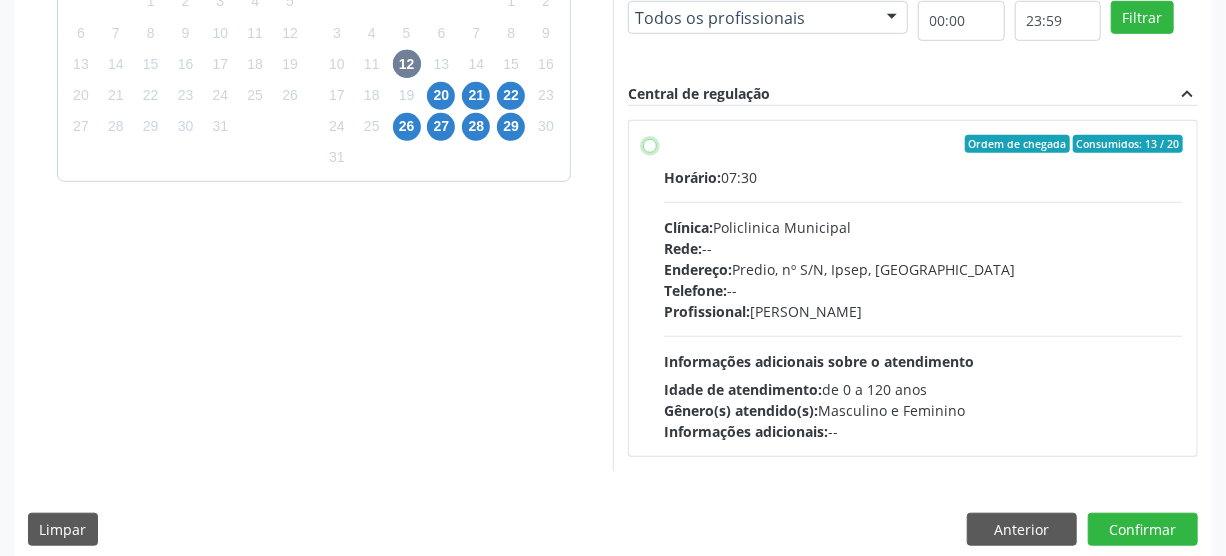 click on "Ordem de chegada
Consumidos: 13 / 20
Horário:   07:30
Clínica:  Policlinica Municipal
Rede:
--
Endereço:   Predio, nº S/N, Ipsep, [GEOGRAPHIC_DATA] - PE
Telefone:   --
Profissional:
[PERSON_NAME]
Informações adicionais sobre o atendimento
Idade de atendimento:
de 0 a 120 anos
Gênero(s) atendido(s):
Masculino e Feminino
Informações adicionais:
--" at bounding box center [650, 144] 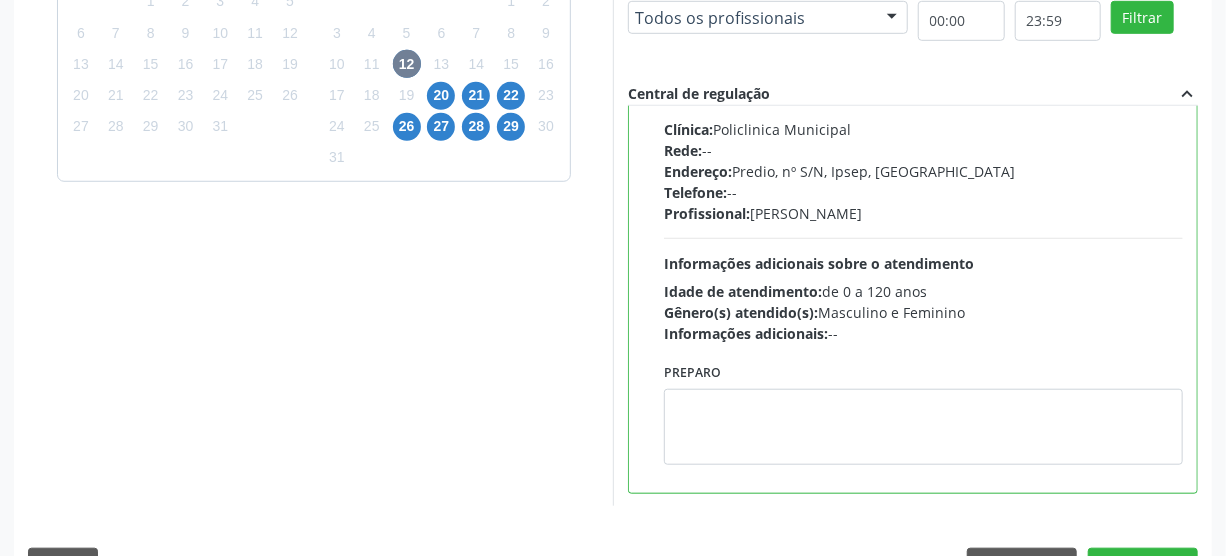 scroll, scrollTop: 99, scrollLeft: 0, axis: vertical 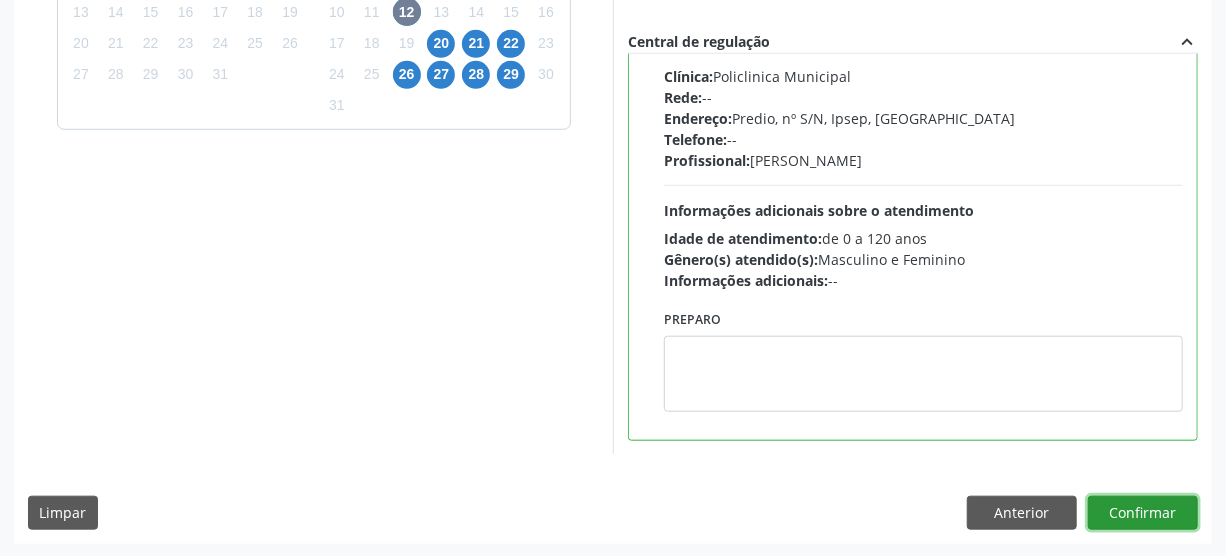 click on "Confirmar" at bounding box center (1143, 513) 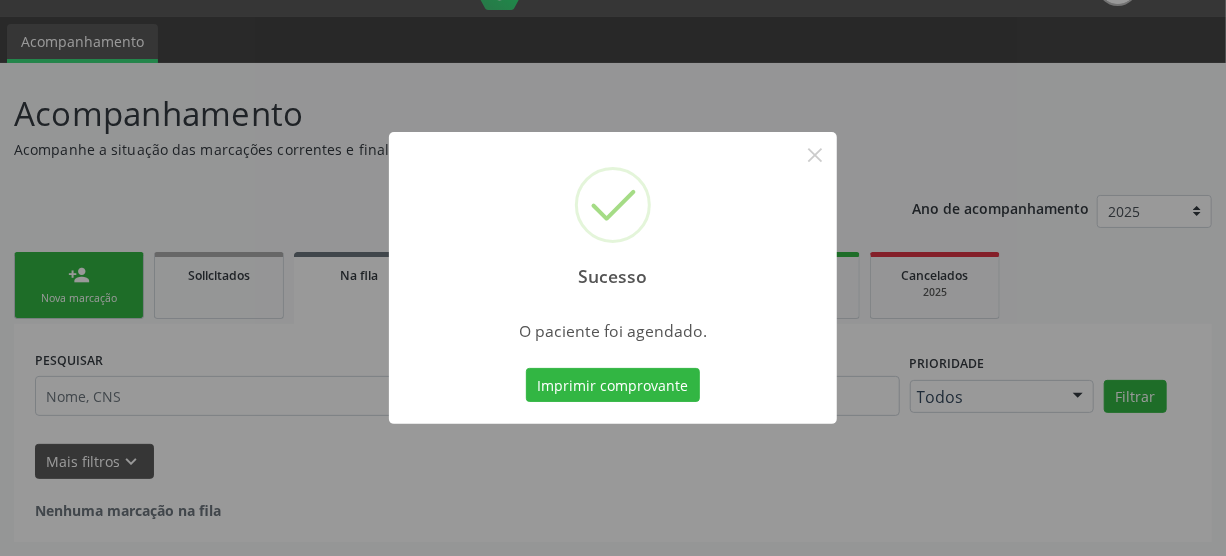 scroll, scrollTop: 45, scrollLeft: 0, axis: vertical 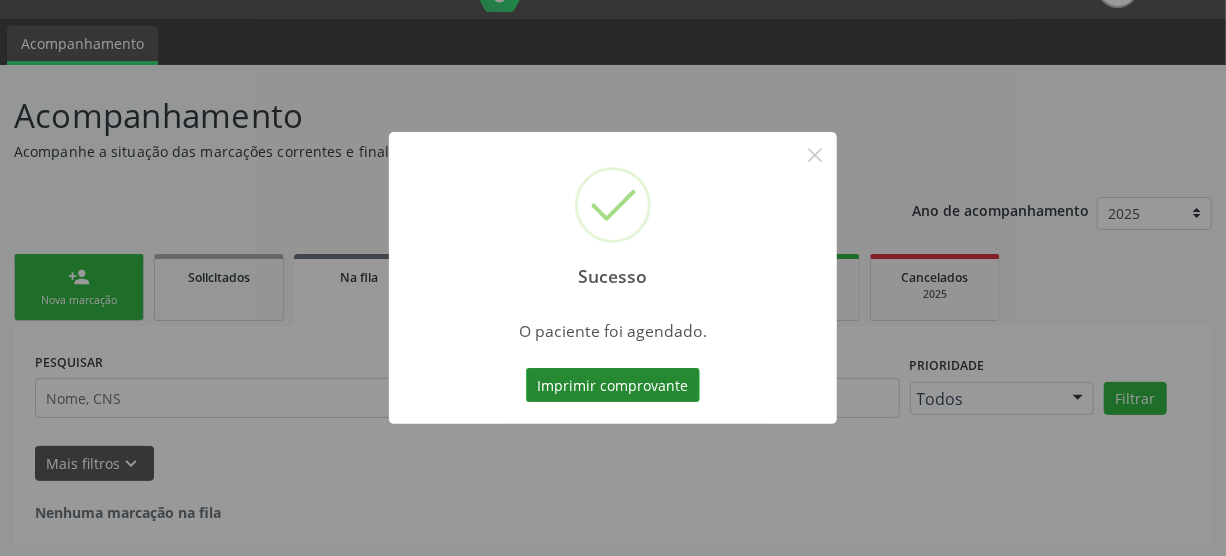 click on "Imprimir comprovante" at bounding box center (613, 385) 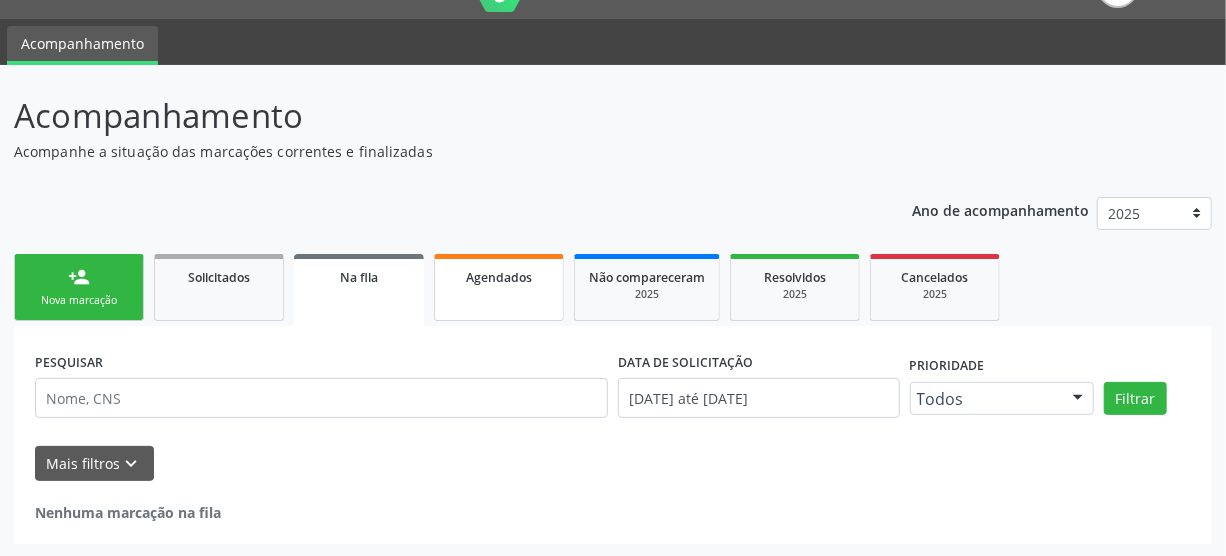click on "Agendados" at bounding box center (499, 287) 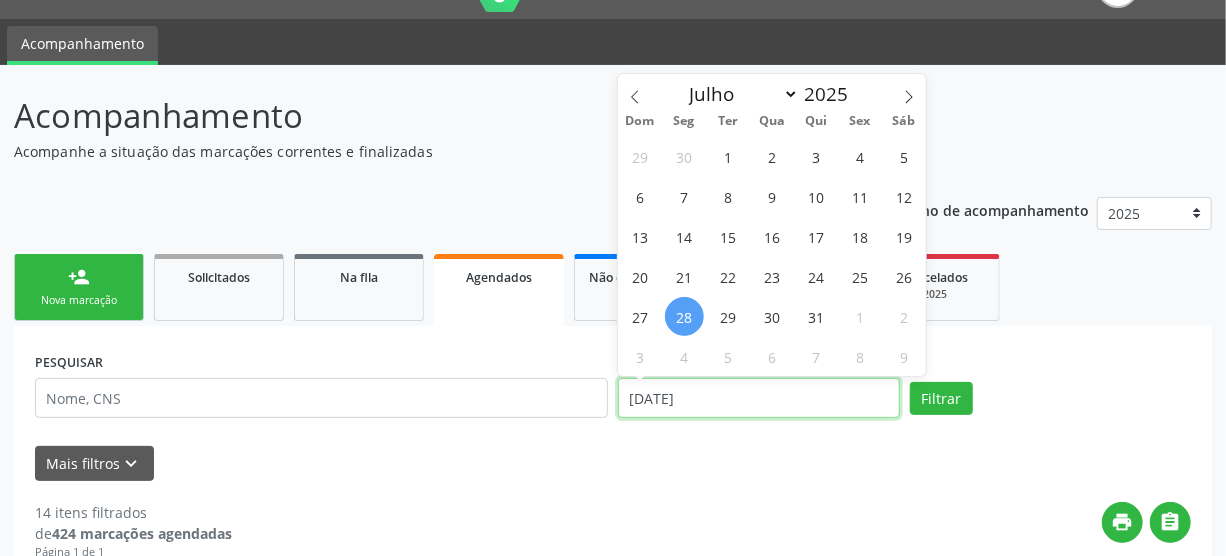 click on "[DATE]" at bounding box center (759, 398) 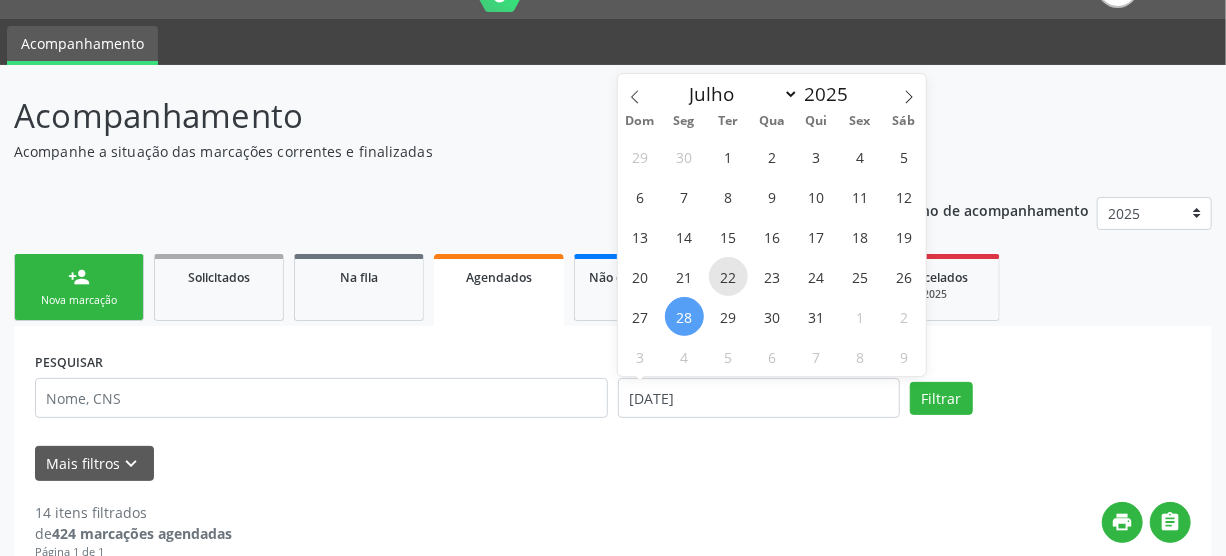 click on "22" at bounding box center [728, 276] 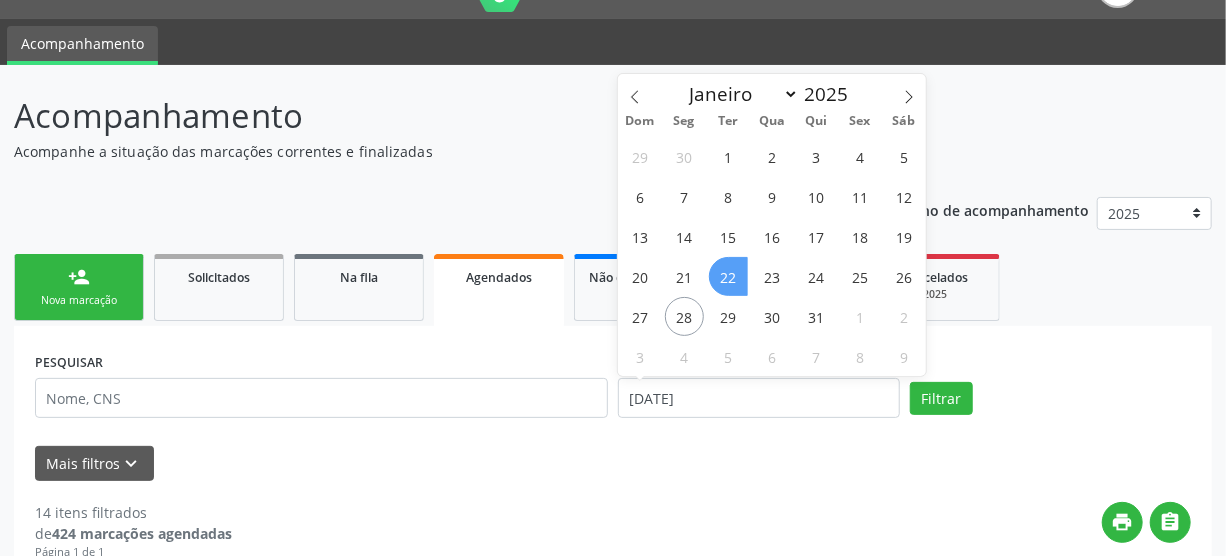 click on "22" at bounding box center (728, 276) 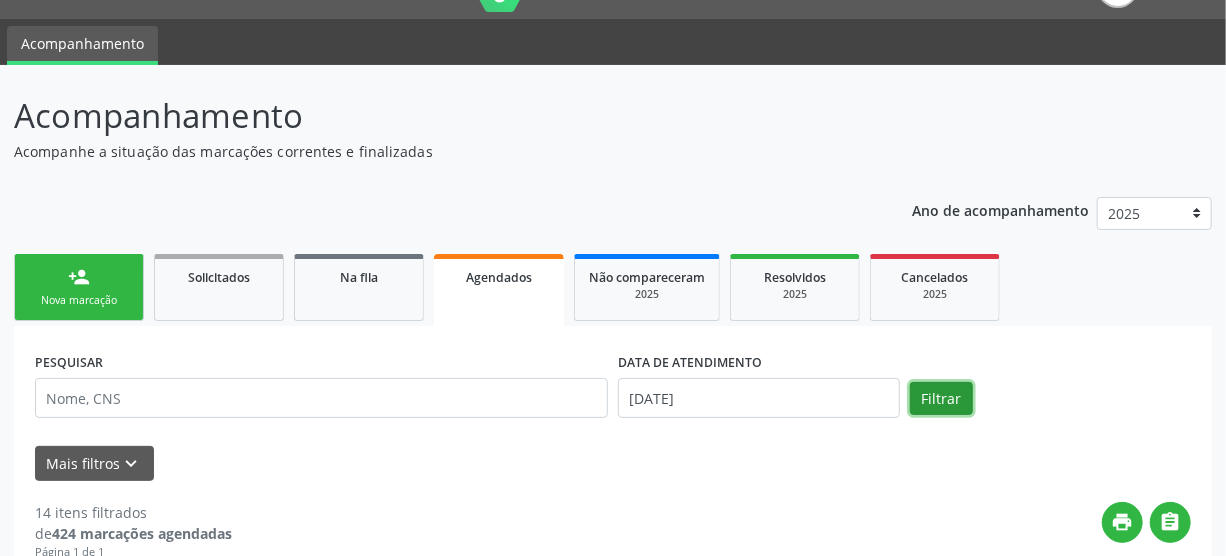 click on "Filtrar" at bounding box center (941, 399) 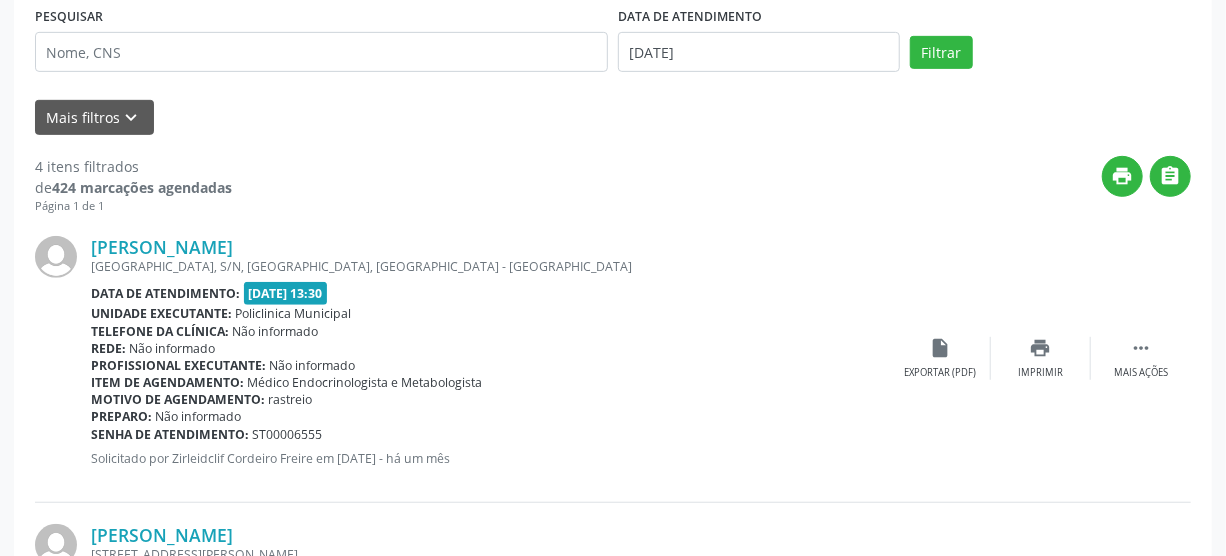 scroll, scrollTop: 403, scrollLeft: 0, axis: vertical 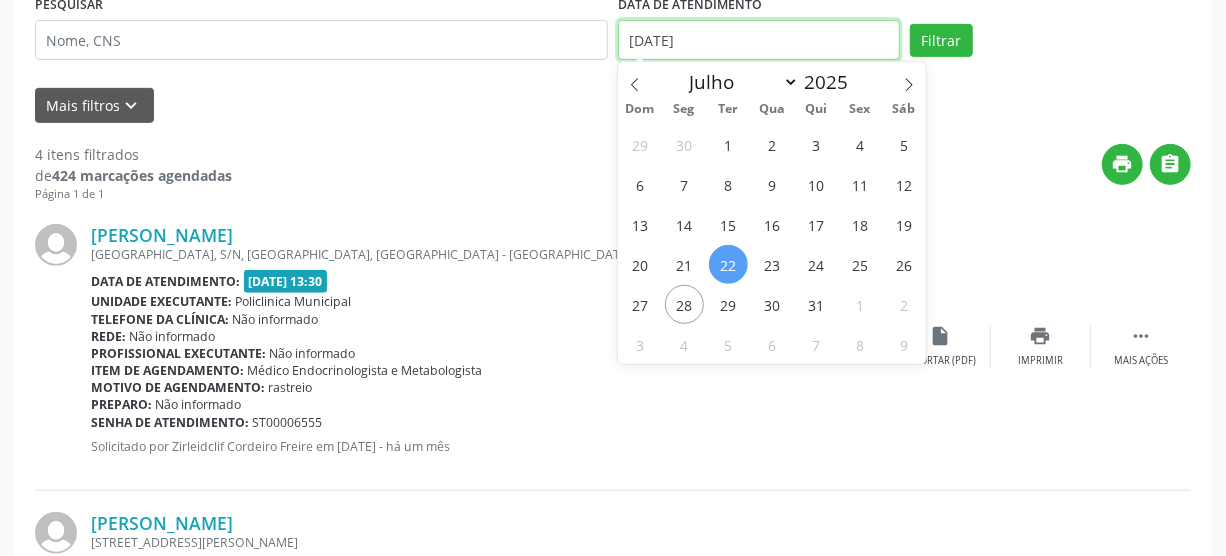 click on "[DATE]" at bounding box center (759, 40) 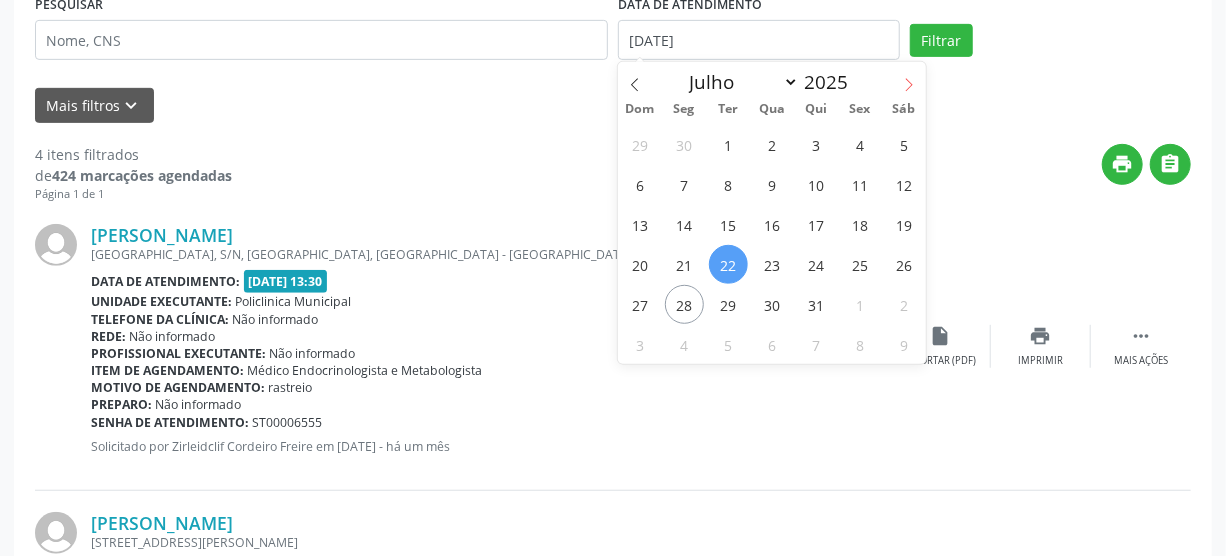 click 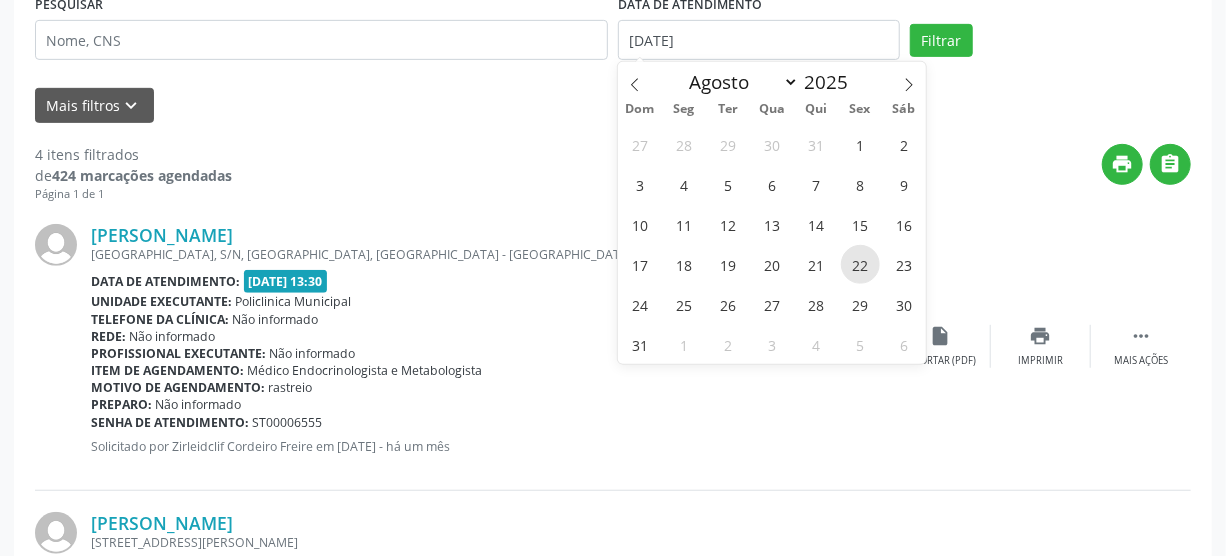 click on "22" at bounding box center (860, 264) 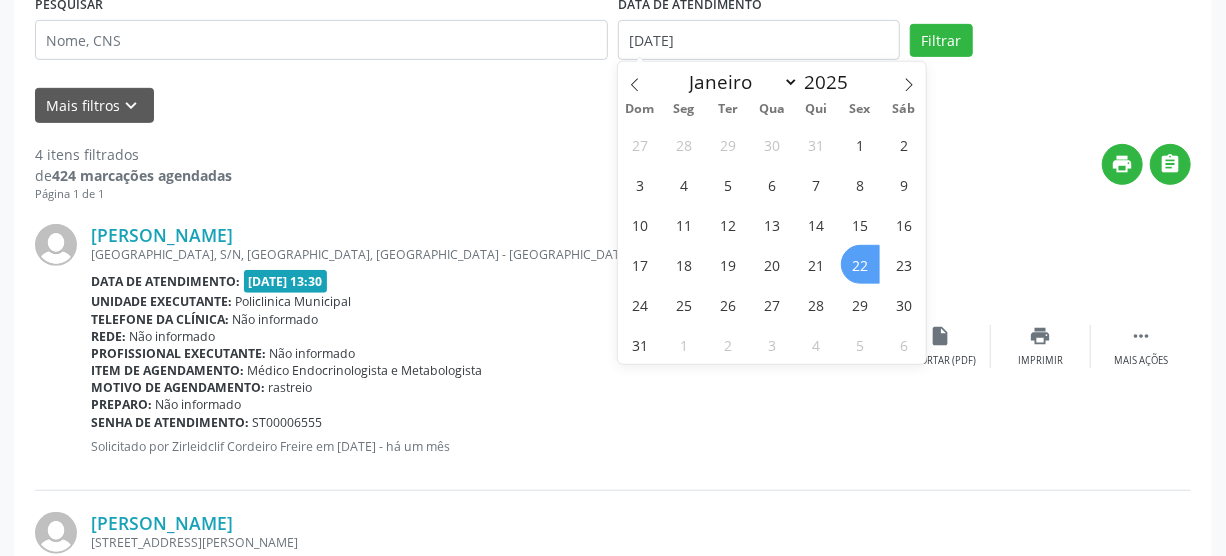 click on "22" at bounding box center (860, 264) 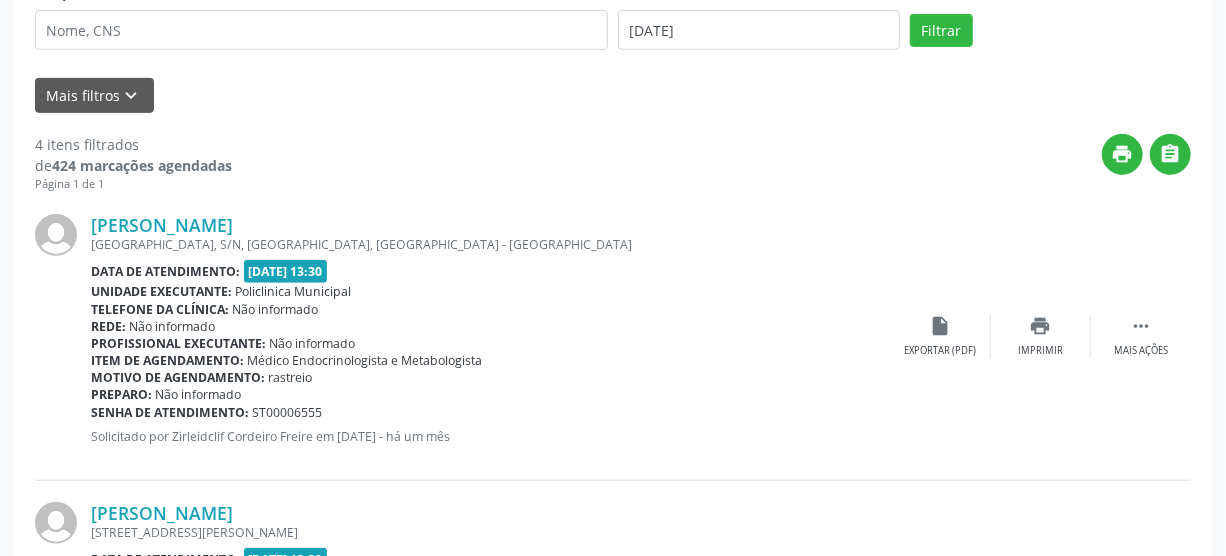 scroll, scrollTop: 403, scrollLeft: 0, axis: vertical 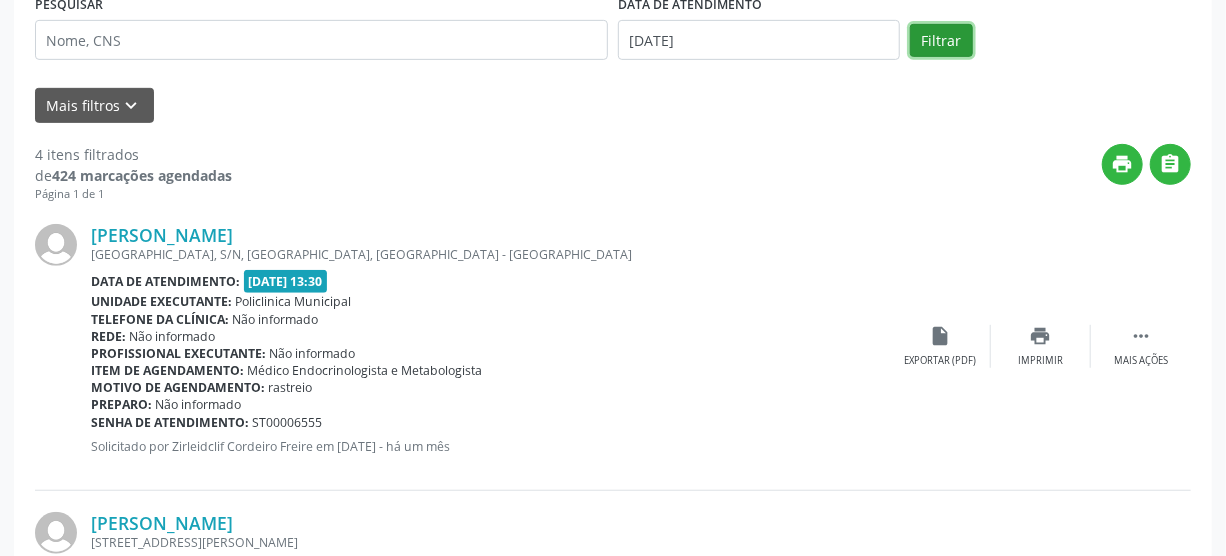 click on "Filtrar" at bounding box center [941, 41] 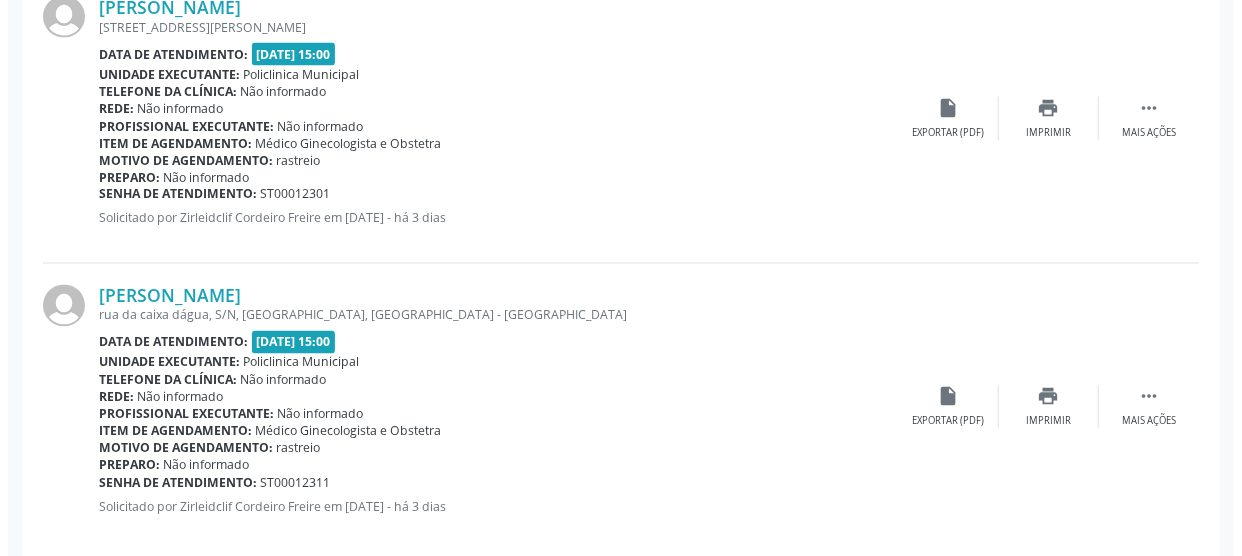 scroll, scrollTop: 1521, scrollLeft: 0, axis: vertical 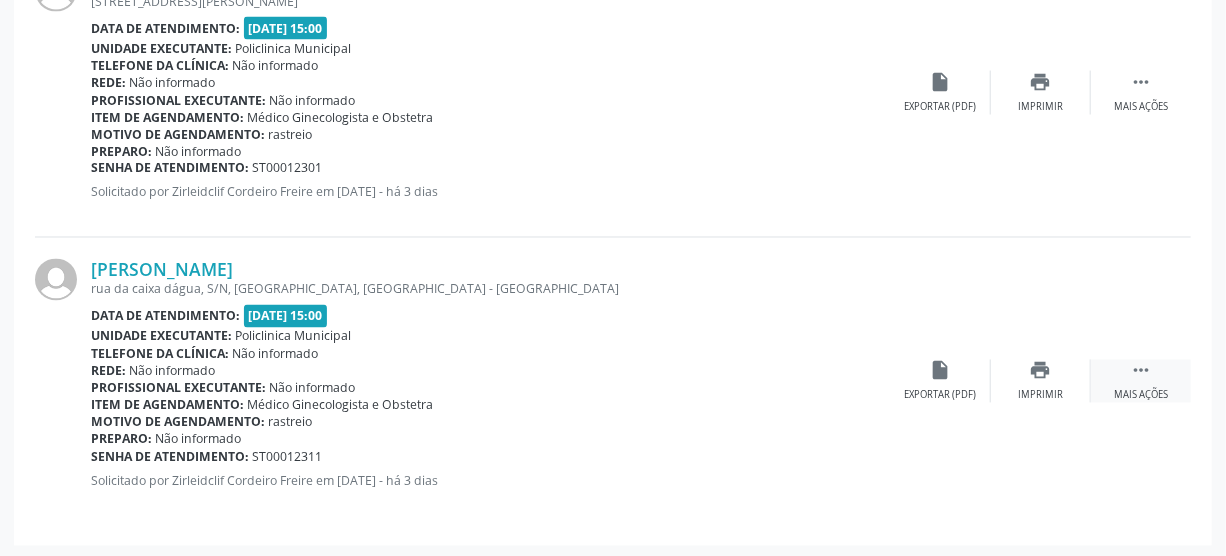 click on "" at bounding box center [1141, 371] 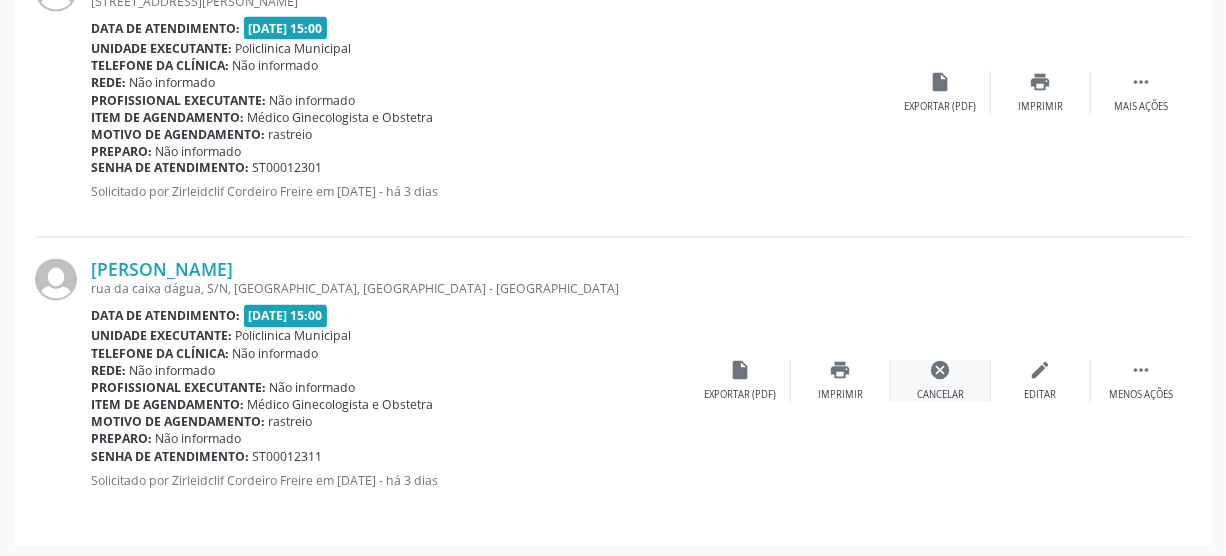 click on "cancel" at bounding box center [941, 371] 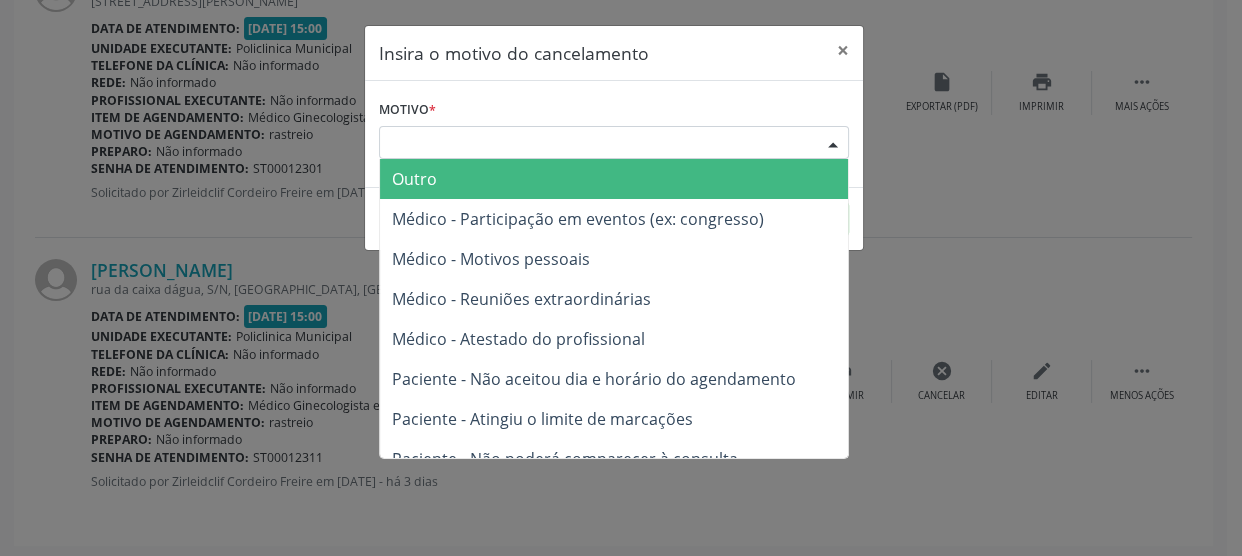 click on "Escolha o motivo" at bounding box center (614, 143) 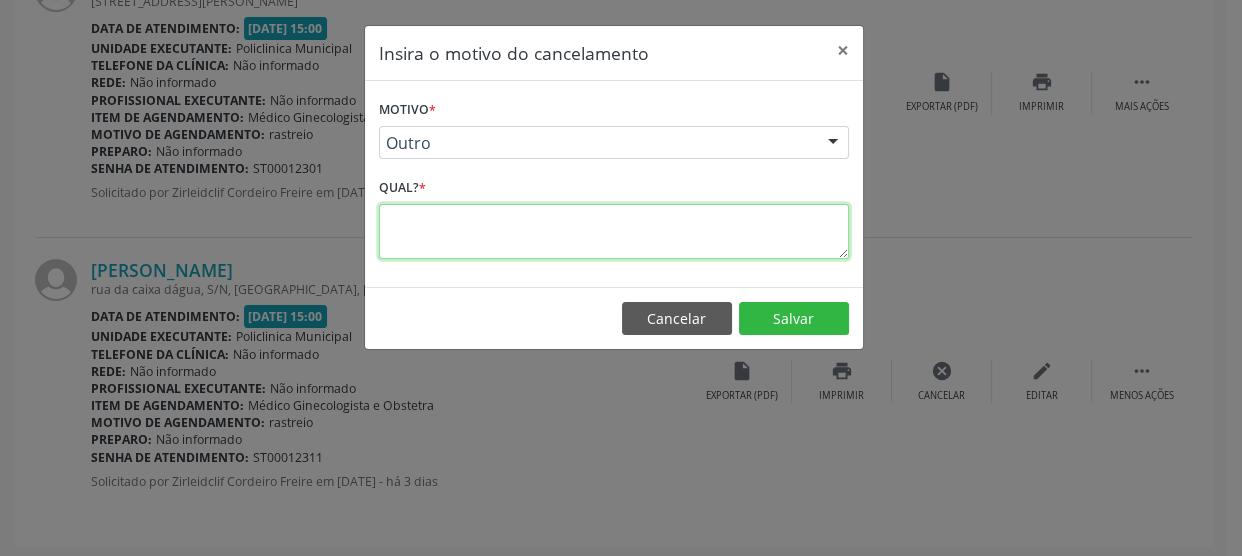 click at bounding box center (614, 231) 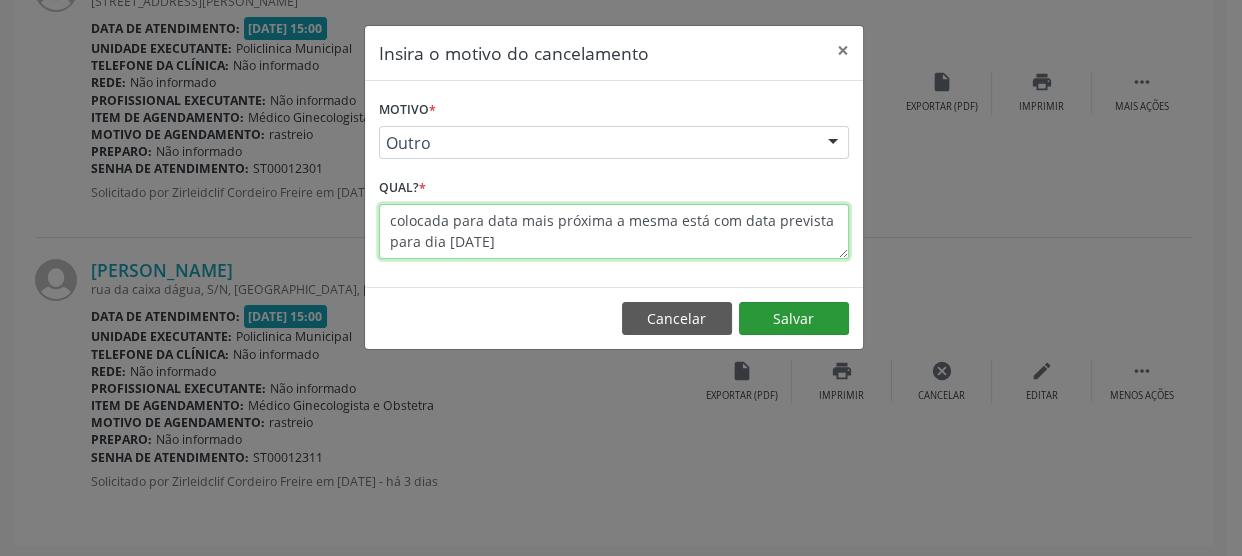 type on "colocada para data mais próxima a mesma está com data prevista para dia [DATE]" 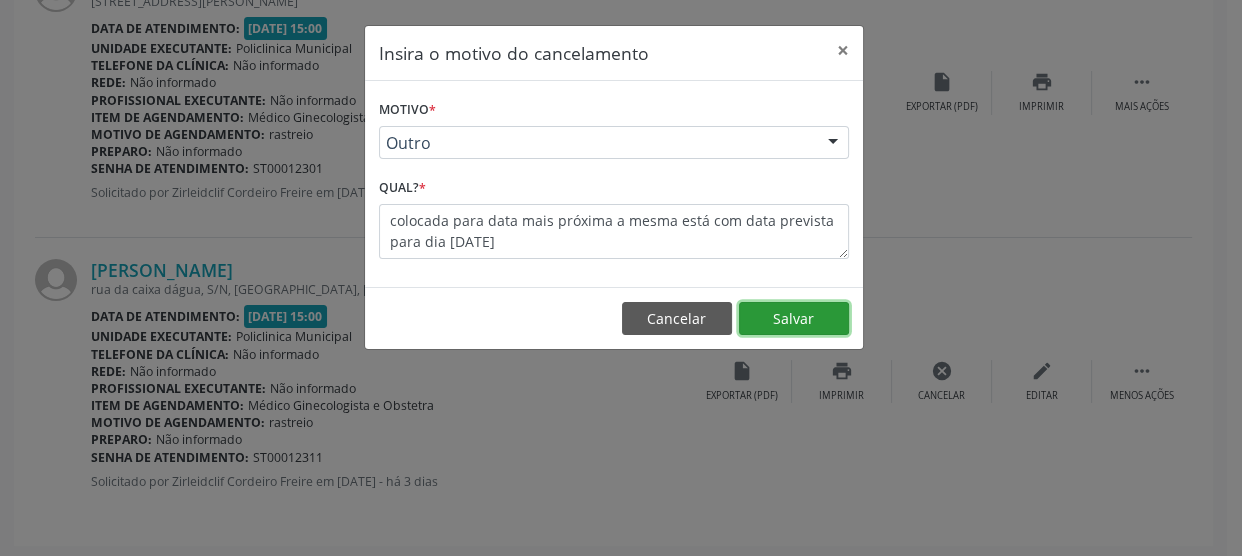 click on "Salvar" at bounding box center [794, 319] 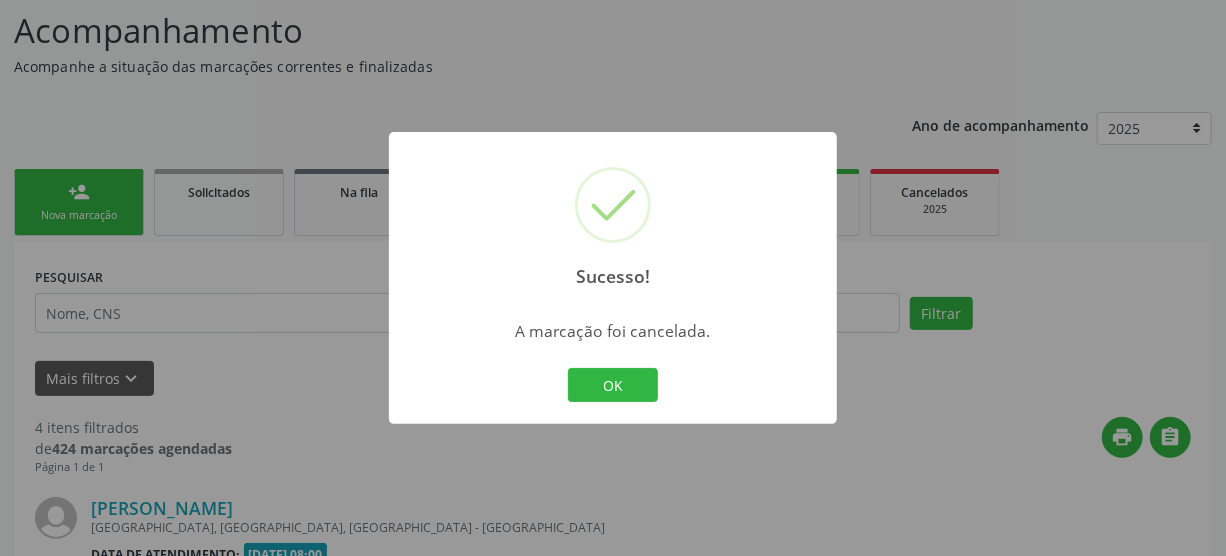 scroll, scrollTop: 1234, scrollLeft: 0, axis: vertical 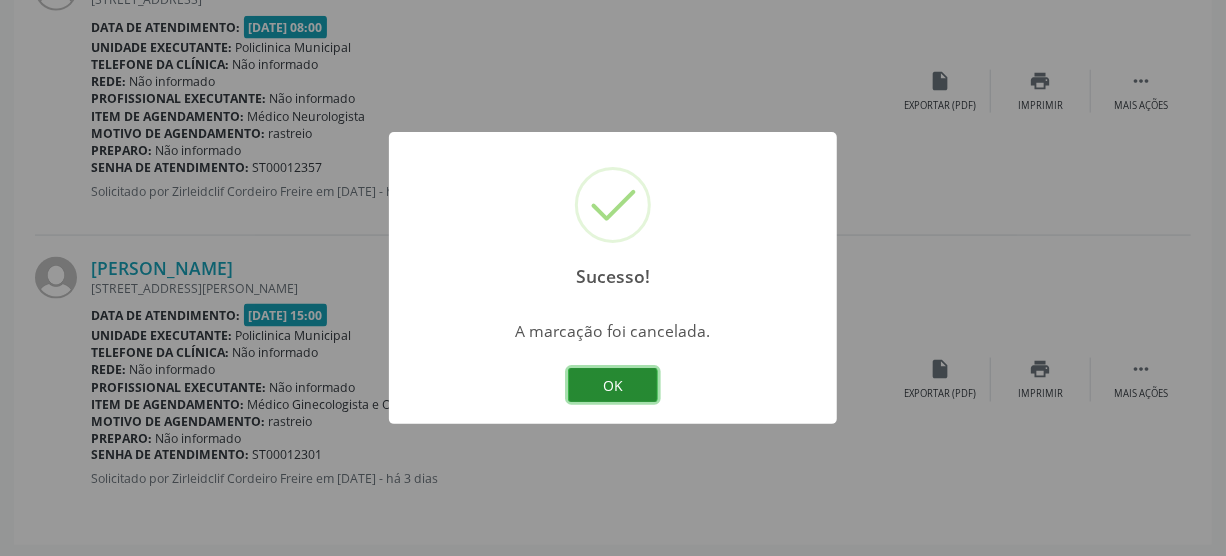 click on "OK" at bounding box center (613, 385) 